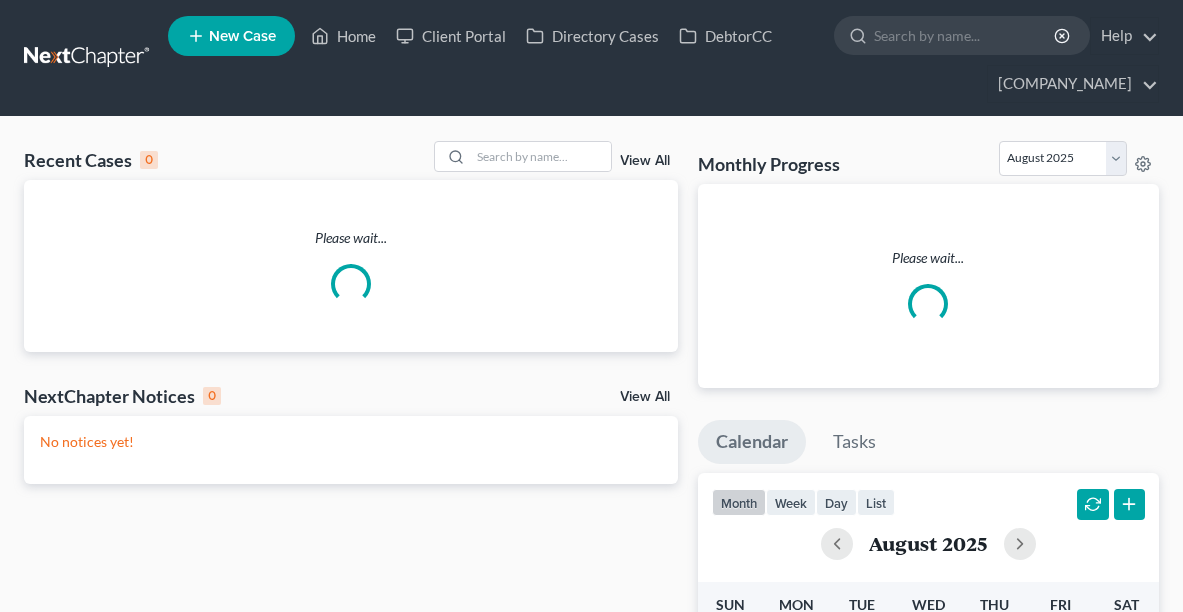 scroll, scrollTop: 0, scrollLeft: 0, axis: both 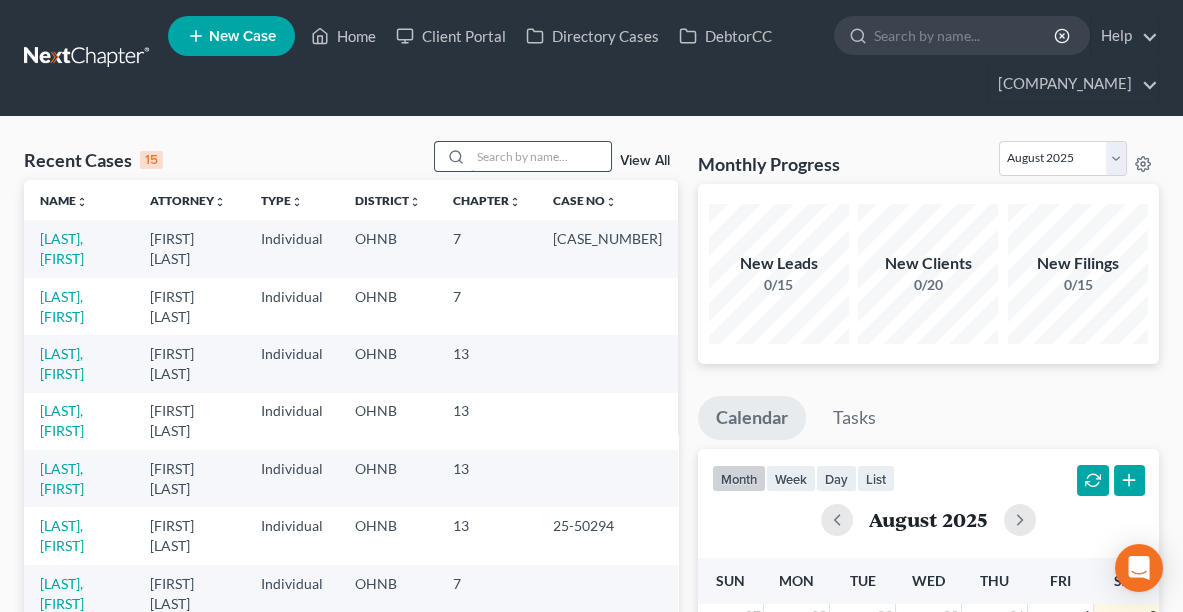 click at bounding box center [541, 156] 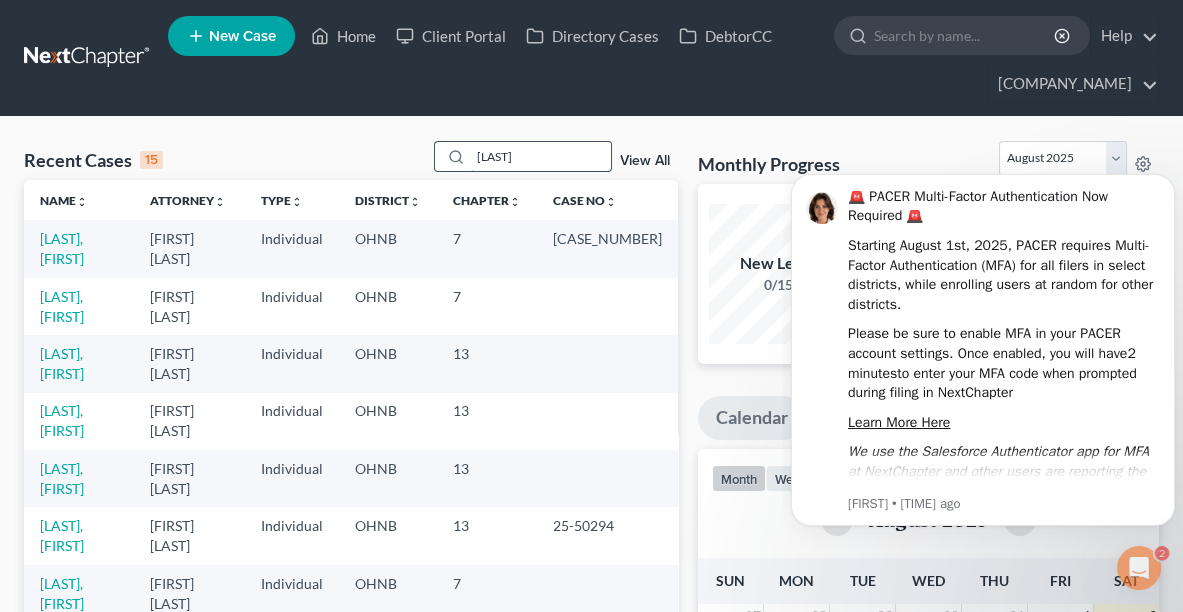 scroll, scrollTop: 0, scrollLeft: 0, axis: both 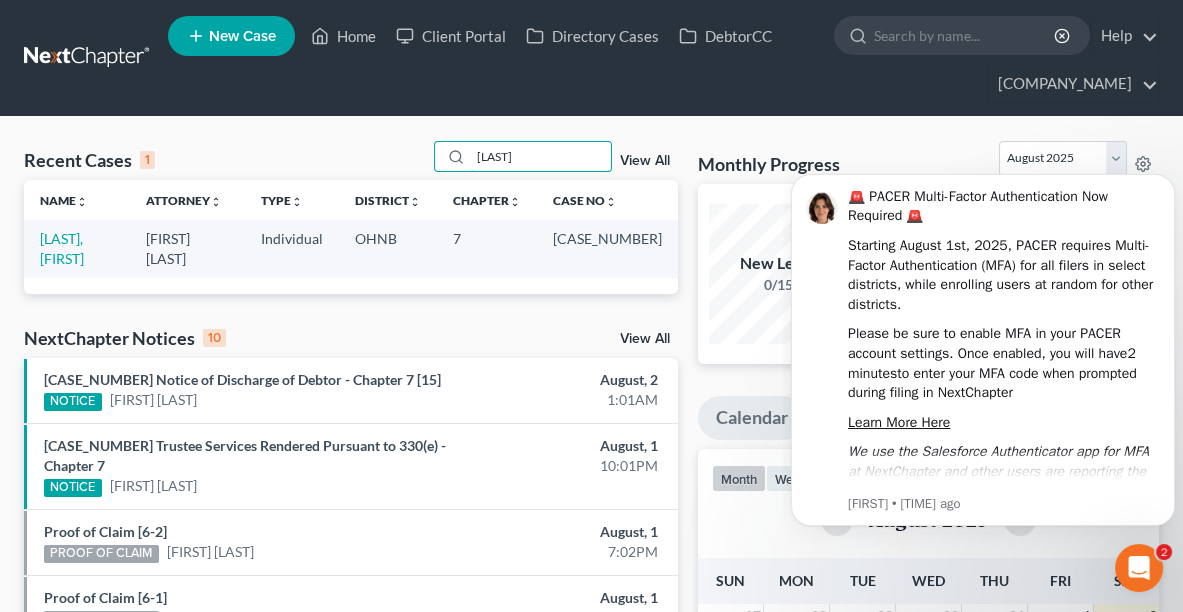 type on "[LAST]" 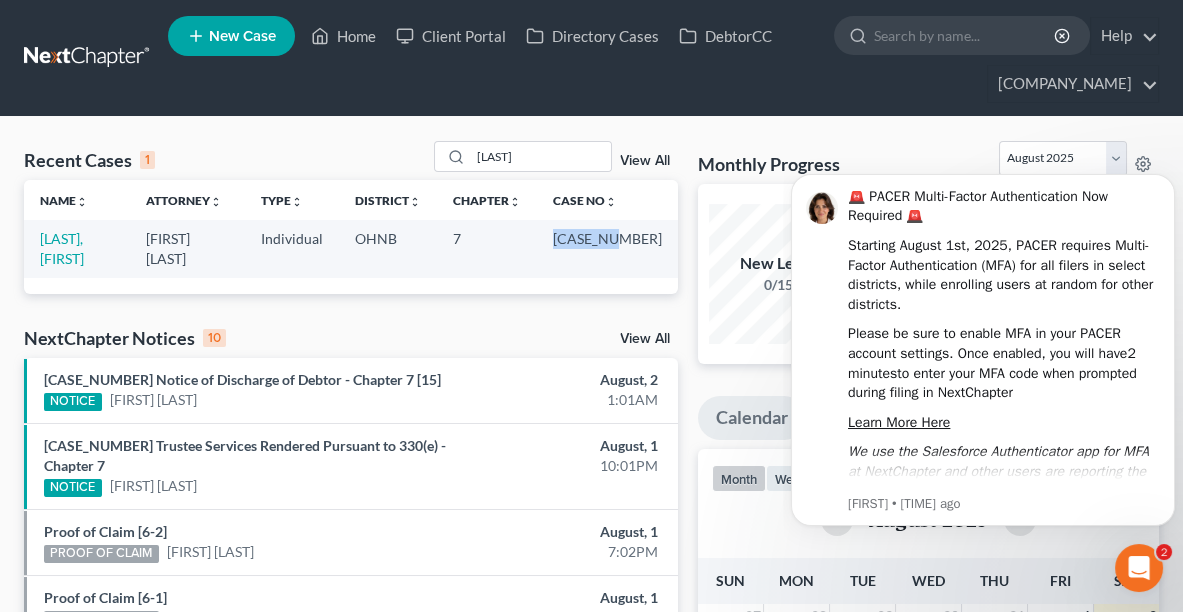 drag, startPoint x: 659, startPoint y: 236, endPoint x: 570, endPoint y: 245, distance: 89.453896 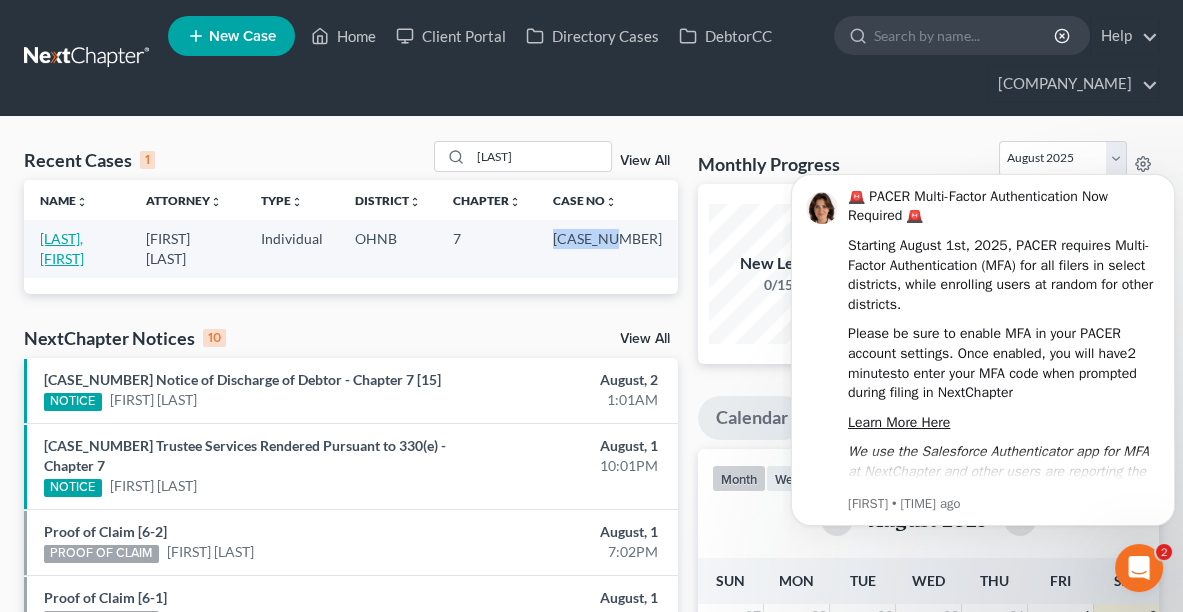 click on "[LAST], [FIRST]" at bounding box center (62, 248) 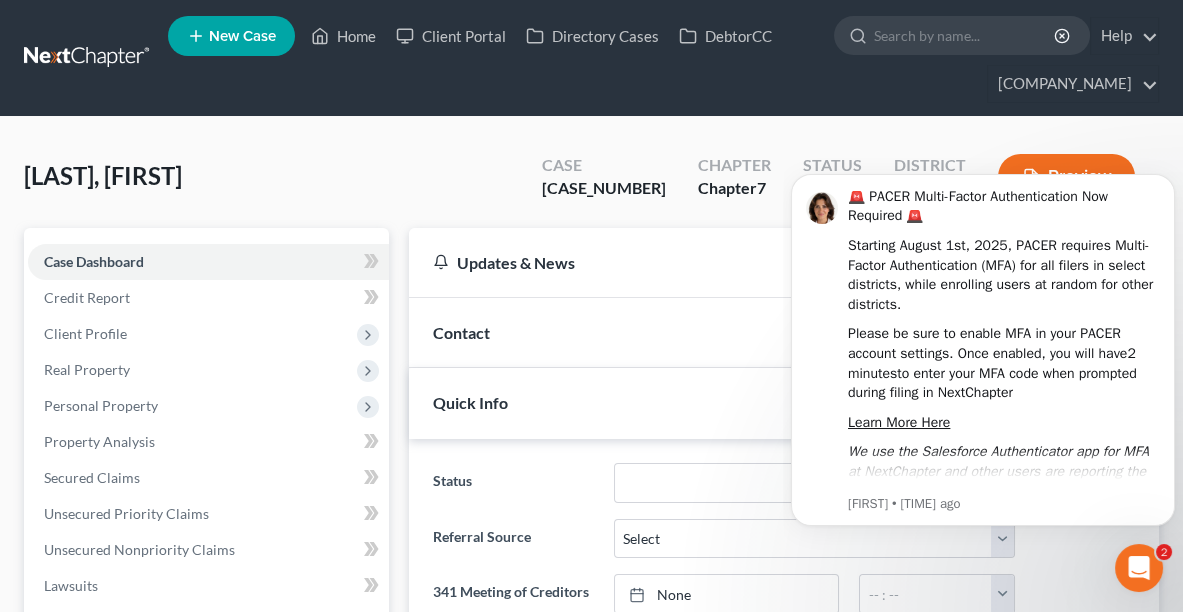 scroll, scrollTop: 931, scrollLeft: 0, axis: vertical 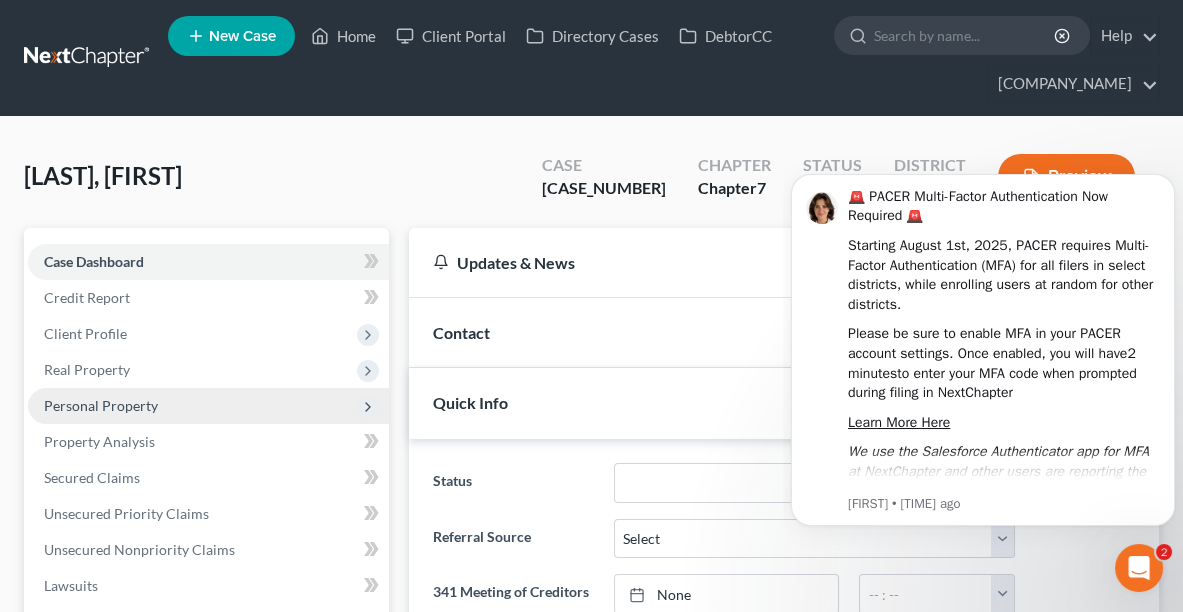 click on "Personal Property" at bounding box center [208, 406] 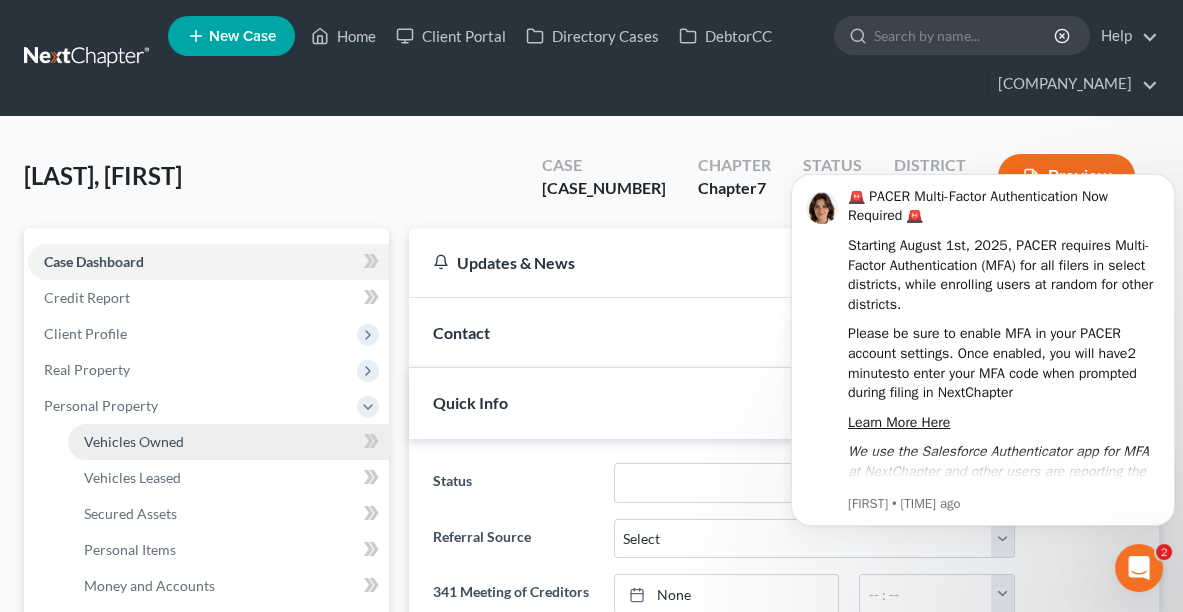 click on "Vehicles Owned" at bounding box center (134, 441) 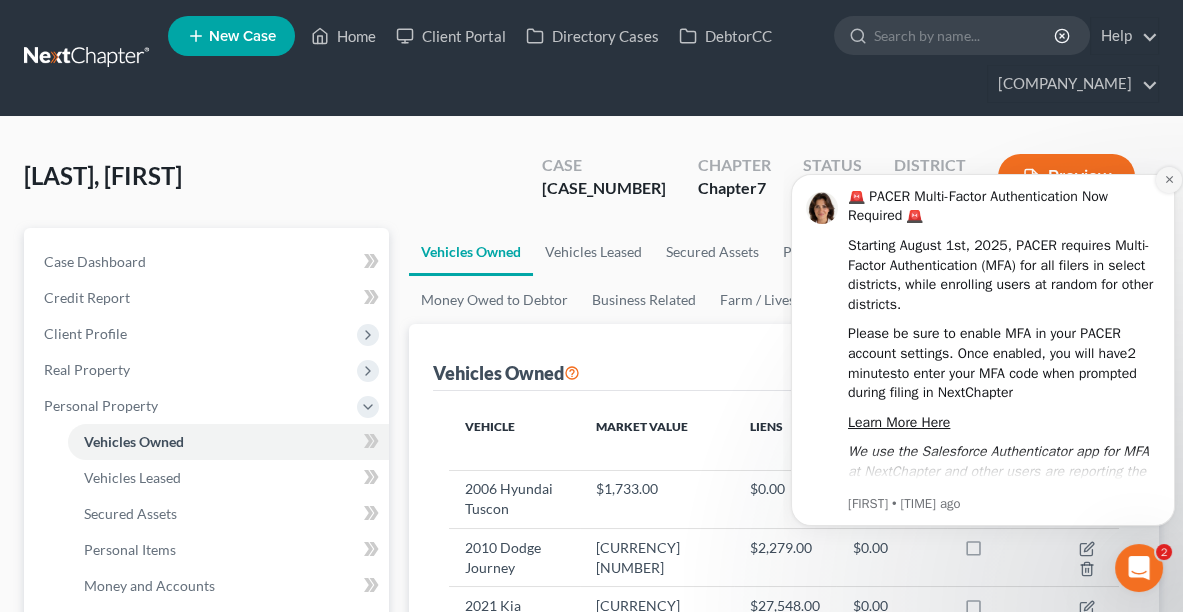 click 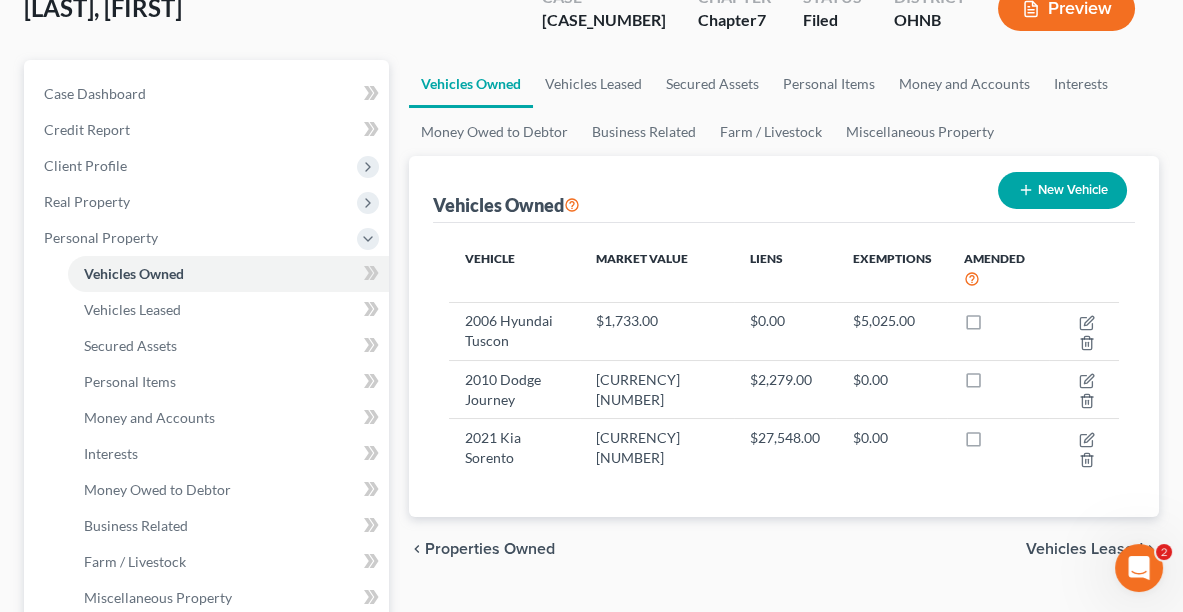 scroll, scrollTop: 169, scrollLeft: 0, axis: vertical 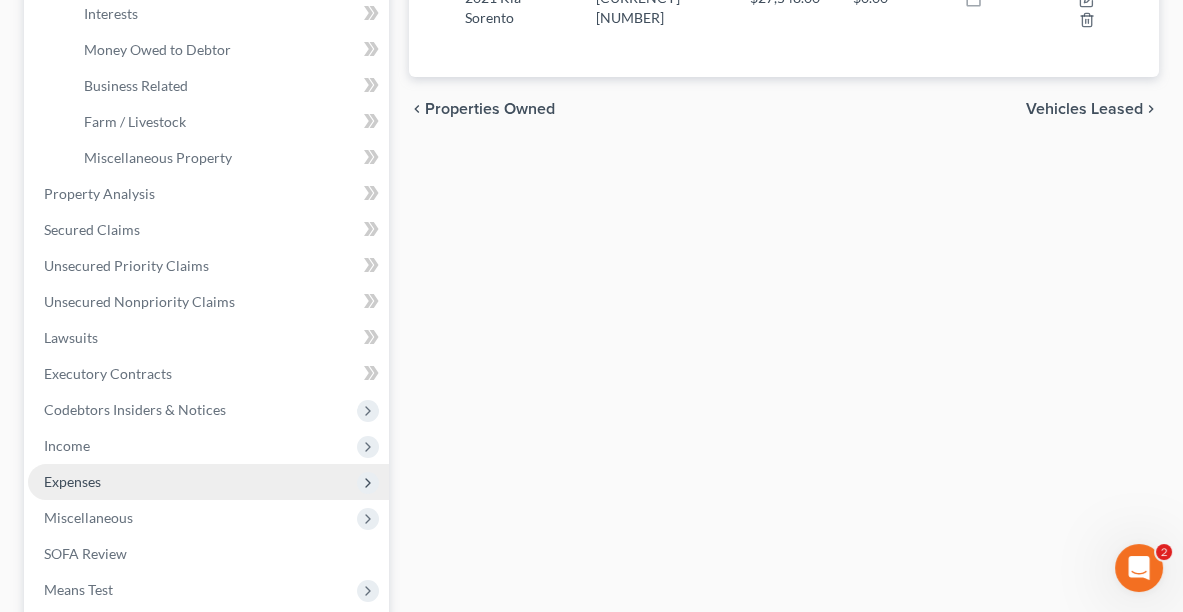 click on "Expenses" at bounding box center (72, 481) 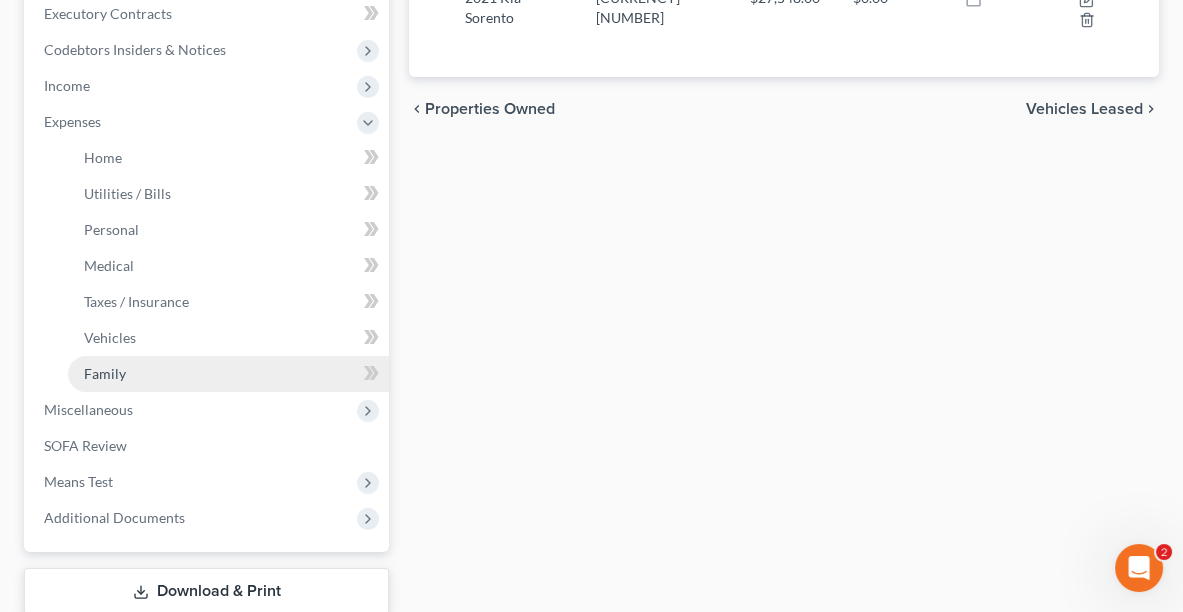 click on "Family" at bounding box center [228, 374] 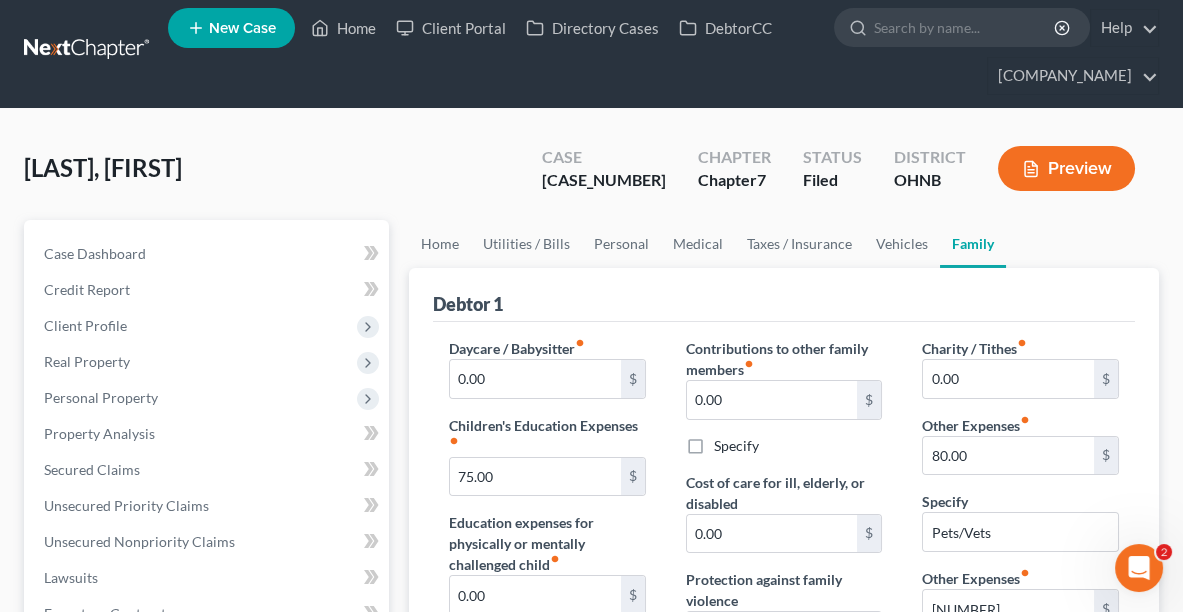 scroll, scrollTop: 0, scrollLeft: 0, axis: both 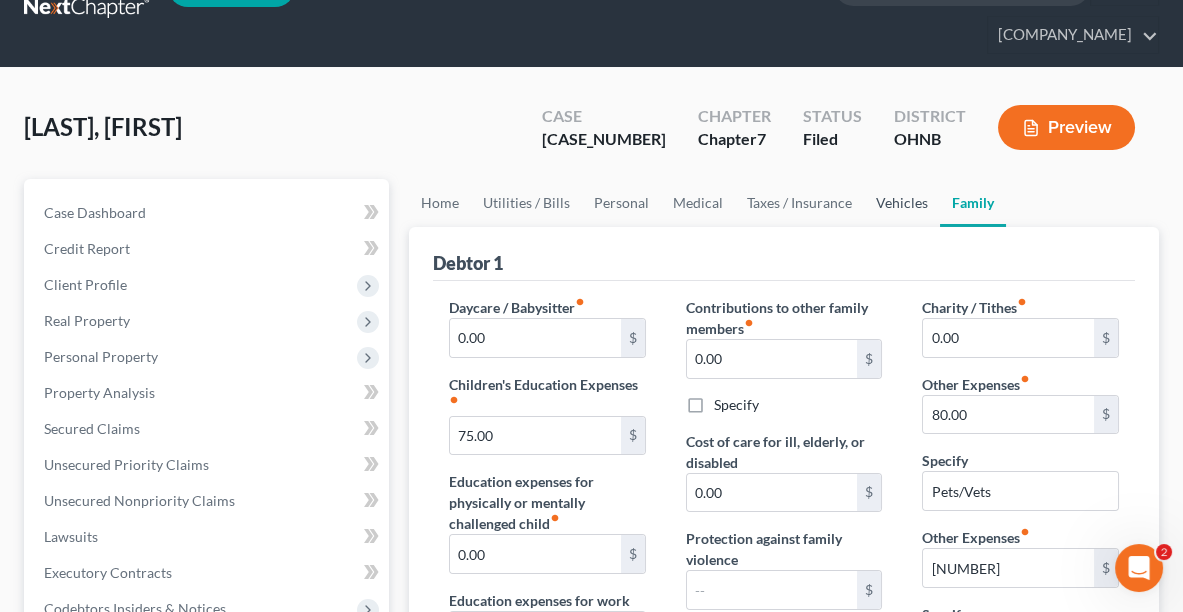 click on "Vehicles" at bounding box center (902, 203) 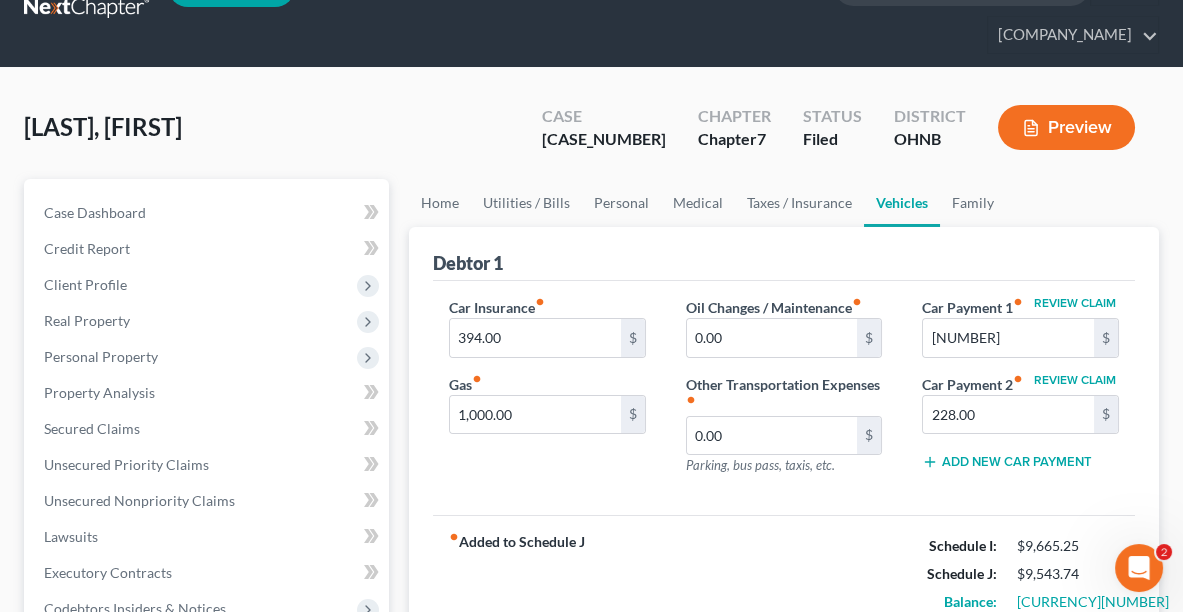 scroll, scrollTop: 0, scrollLeft: 0, axis: both 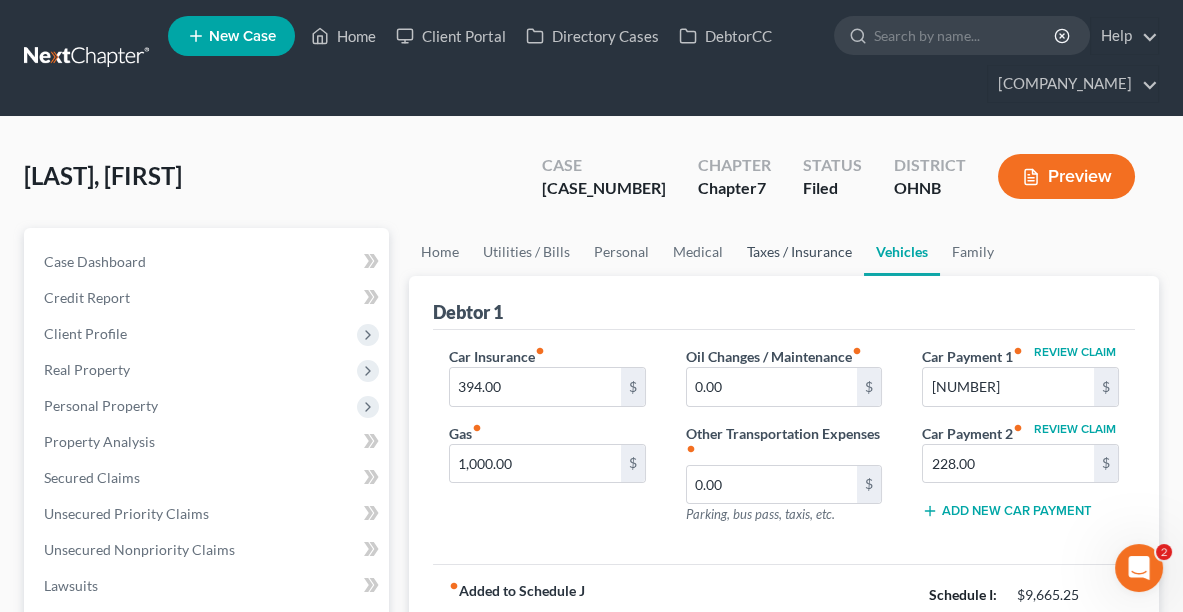 click on "Taxes / Insurance" at bounding box center [799, 252] 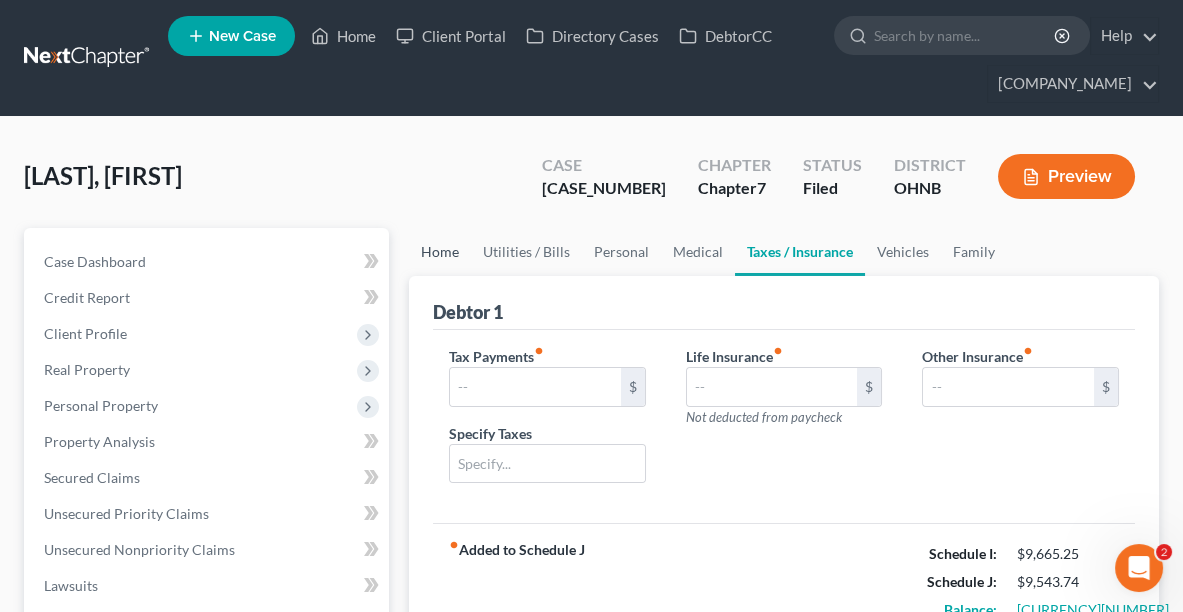 click on "Home" at bounding box center [440, 252] 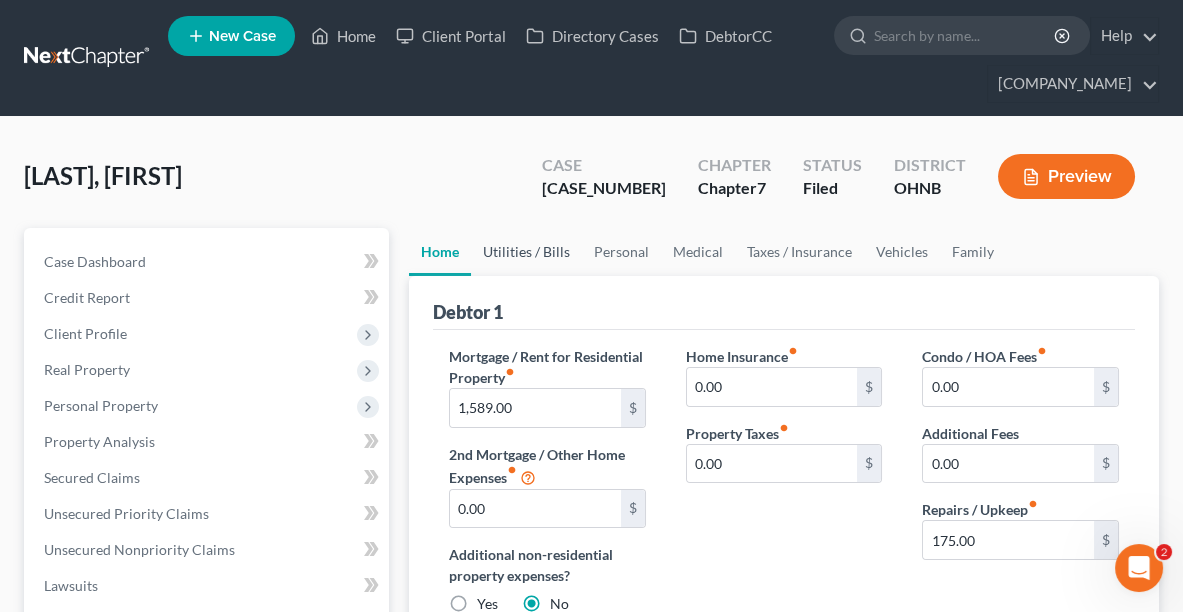 click on "Utilities / Bills" at bounding box center [526, 252] 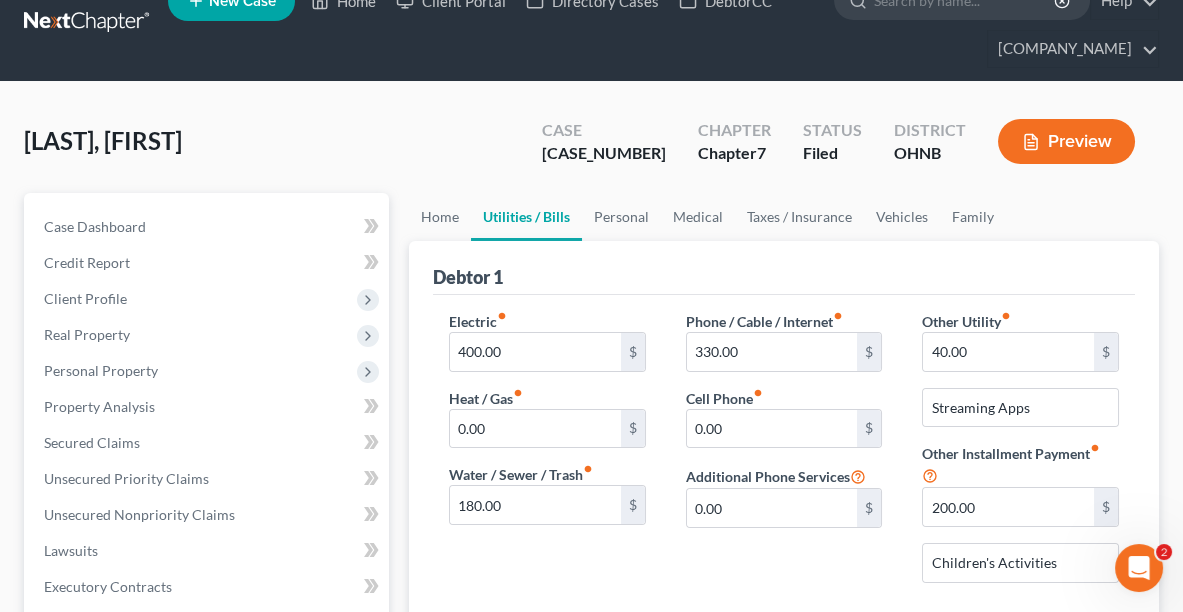 scroll, scrollTop: 32, scrollLeft: 0, axis: vertical 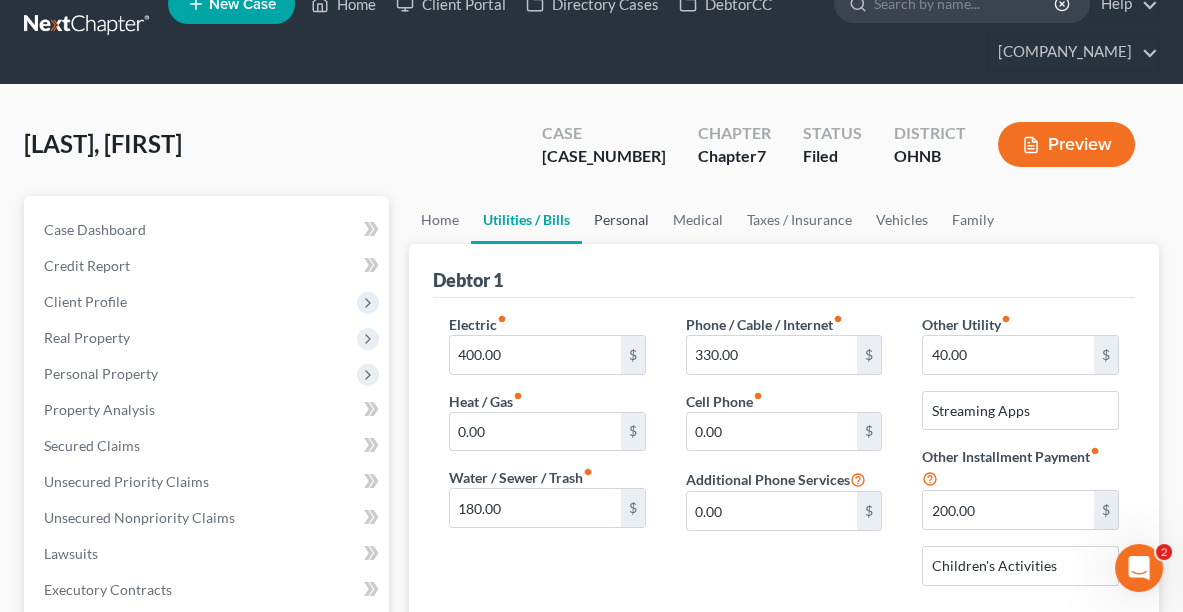 click on "Personal" at bounding box center (621, 220) 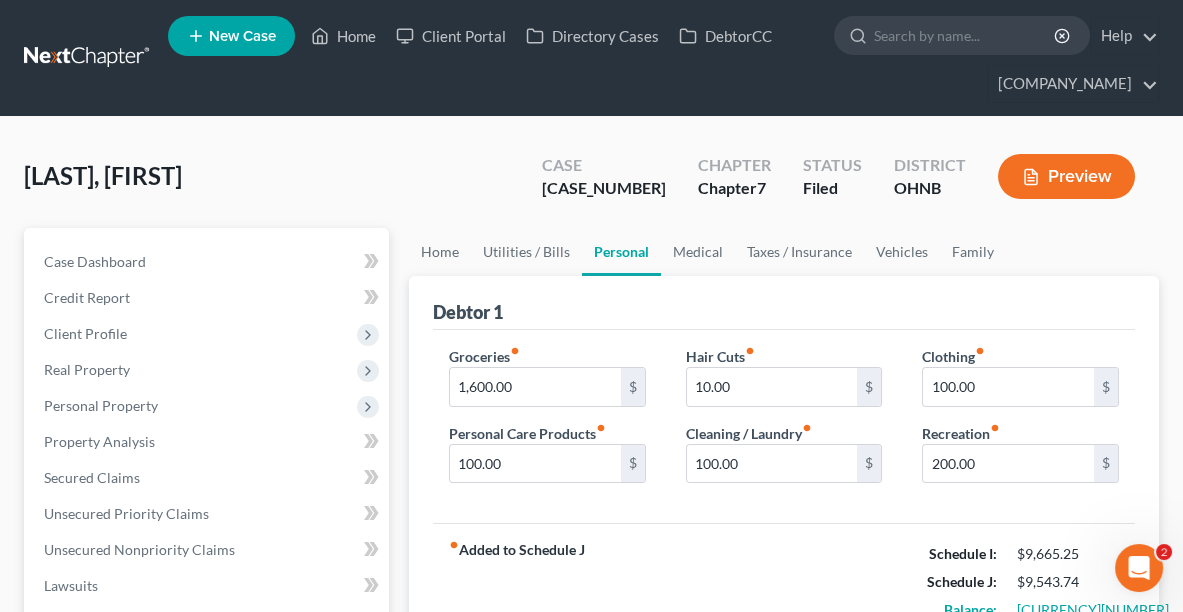 scroll, scrollTop: 0, scrollLeft: 0, axis: both 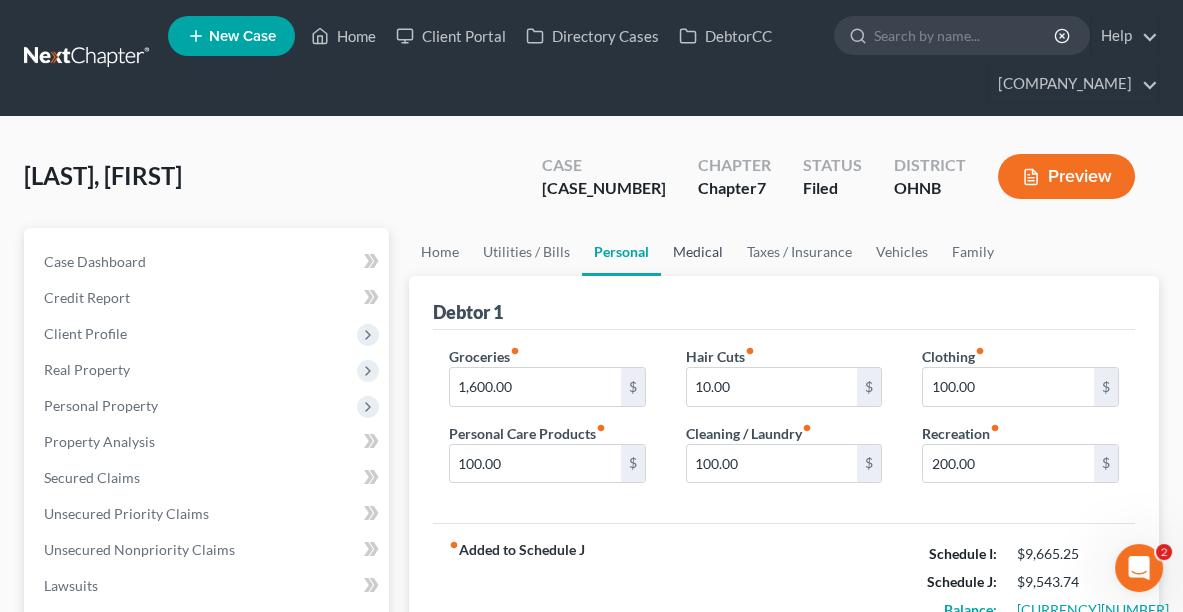 click on "Medical" at bounding box center [698, 252] 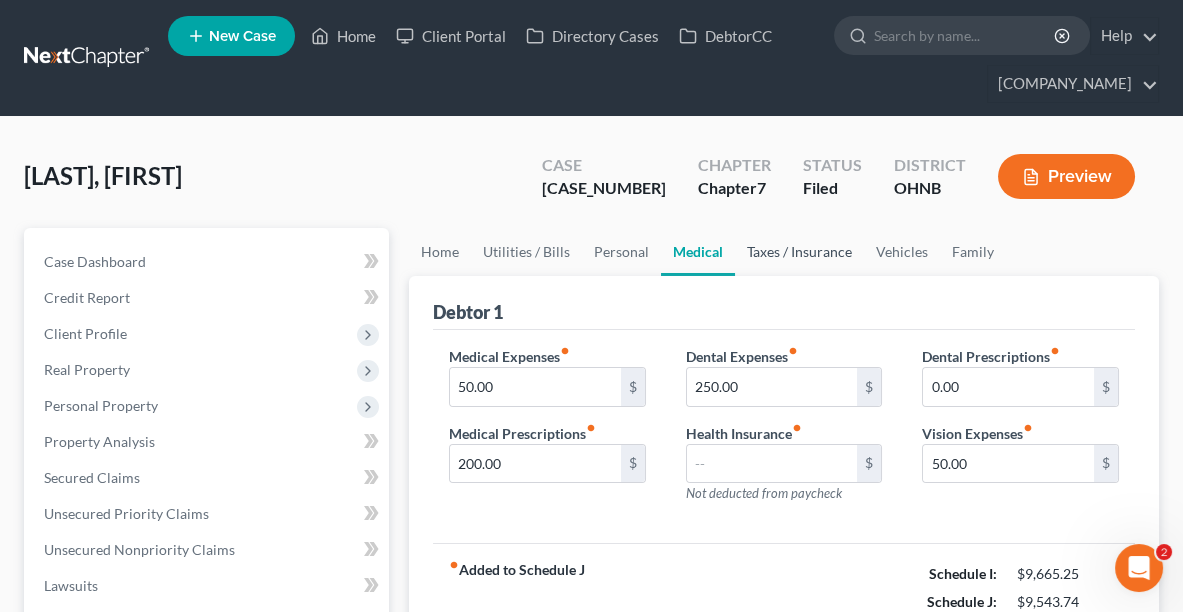 click on "Taxes / Insurance" at bounding box center [799, 252] 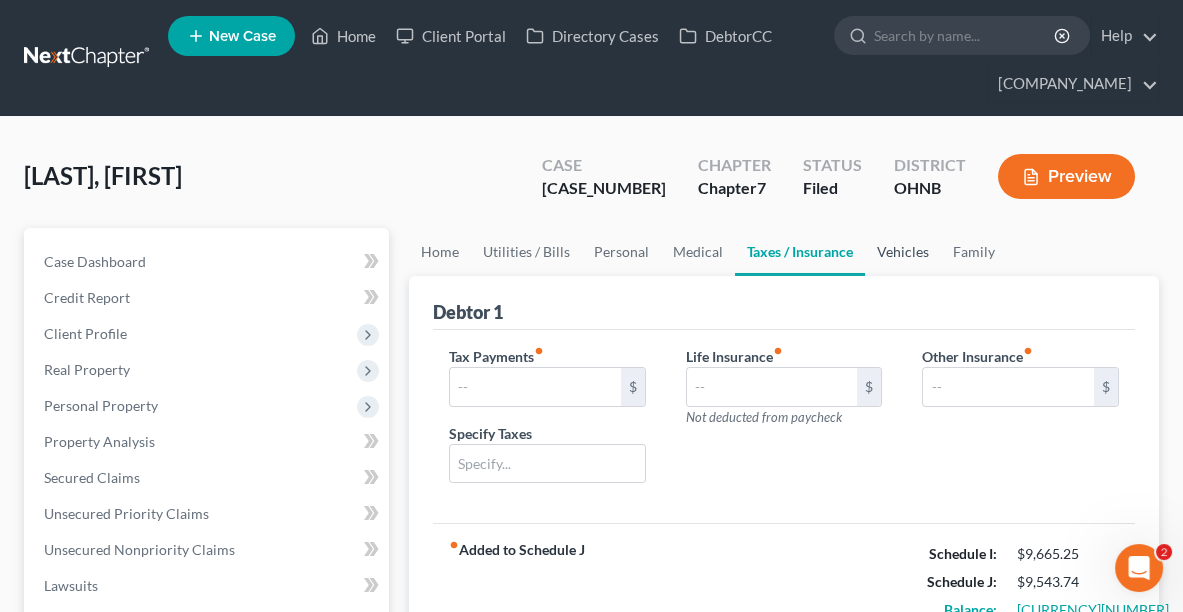 click on "Vehicles" at bounding box center (903, 252) 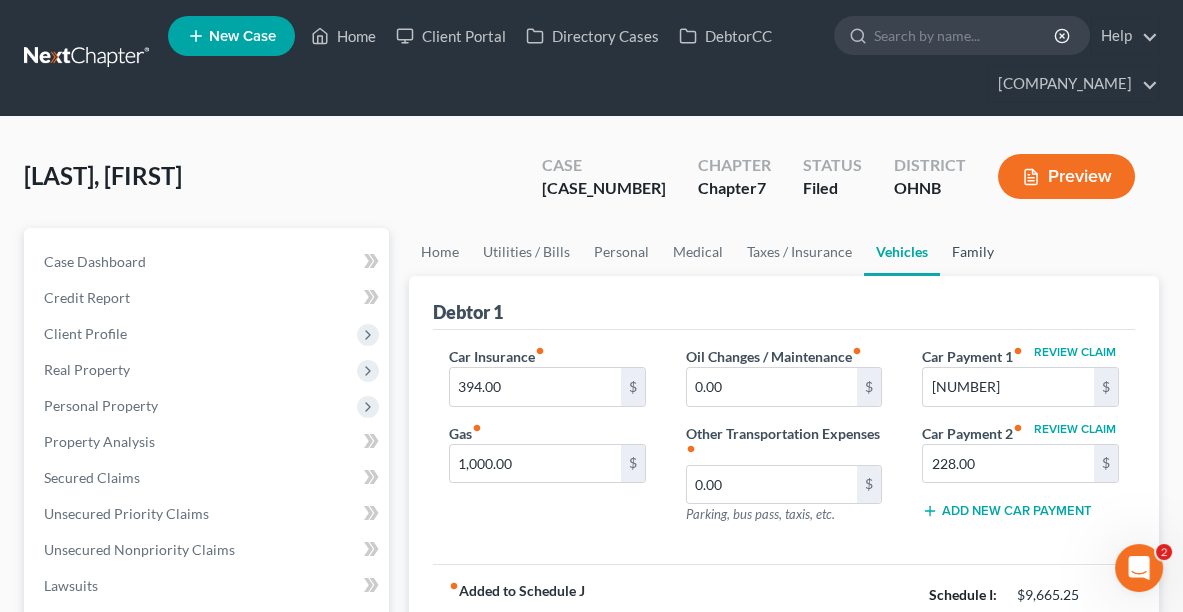 click on "Family" at bounding box center (973, 252) 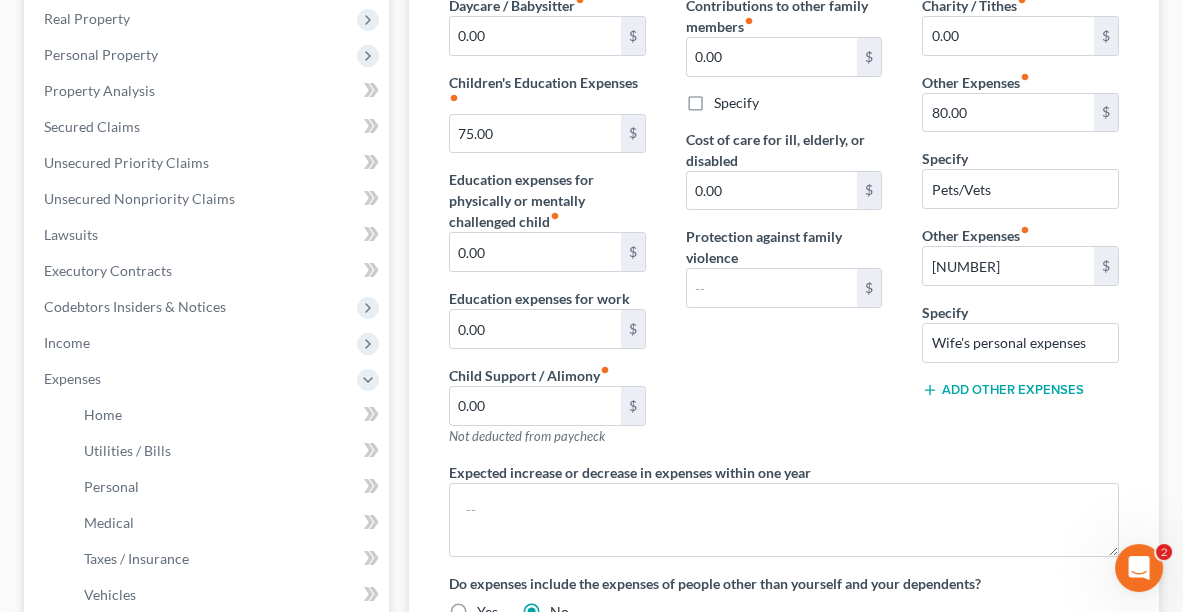 scroll, scrollTop: 346, scrollLeft: 0, axis: vertical 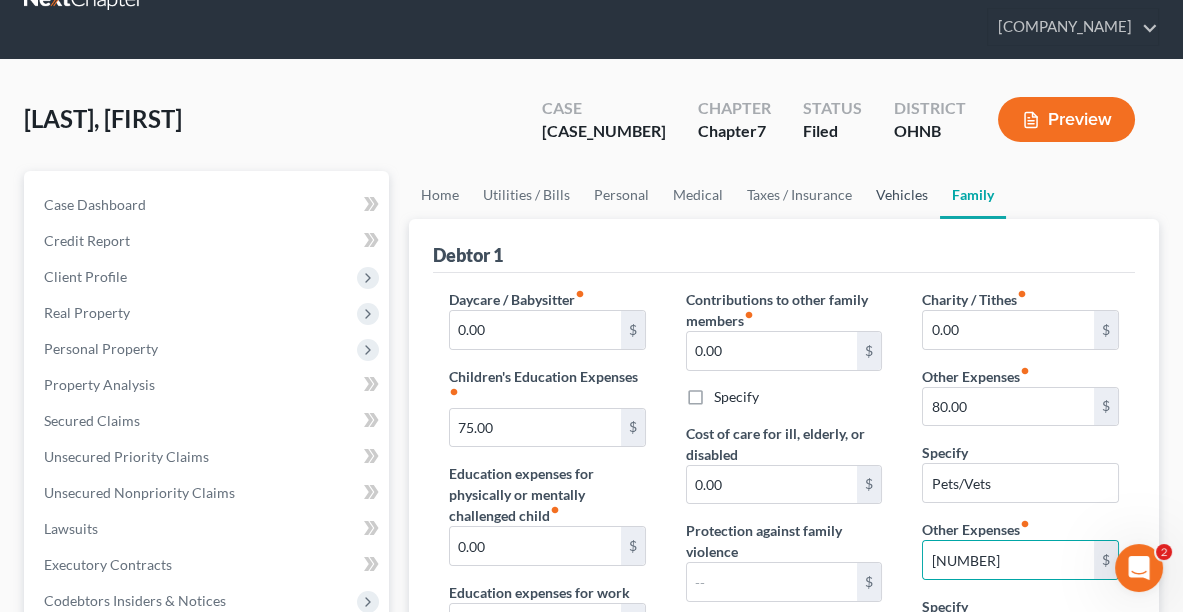 click on "Vehicles" at bounding box center (902, 195) 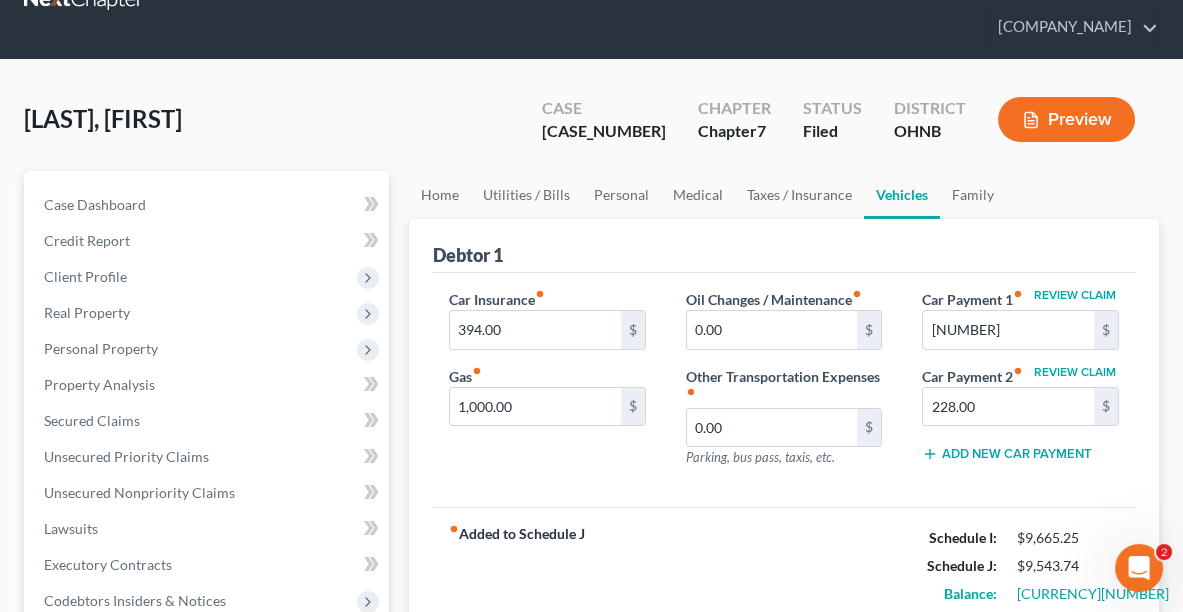 scroll, scrollTop: 0, scrollLeft: 0, axis: both 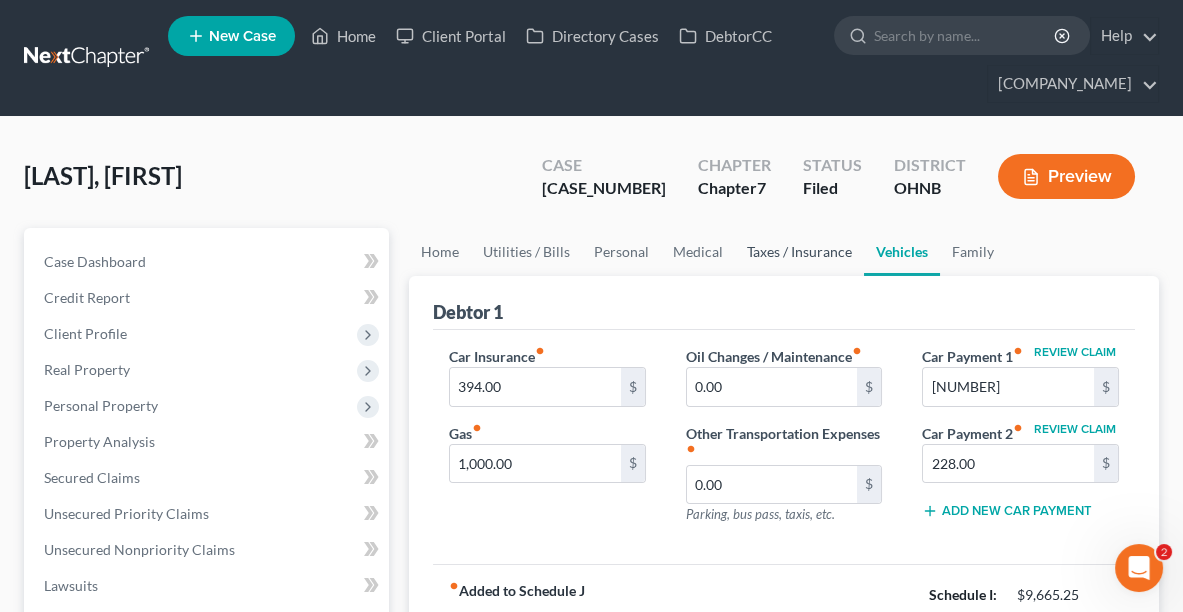 click on "Taxes / Insurance" at bounding box center (799, 252) 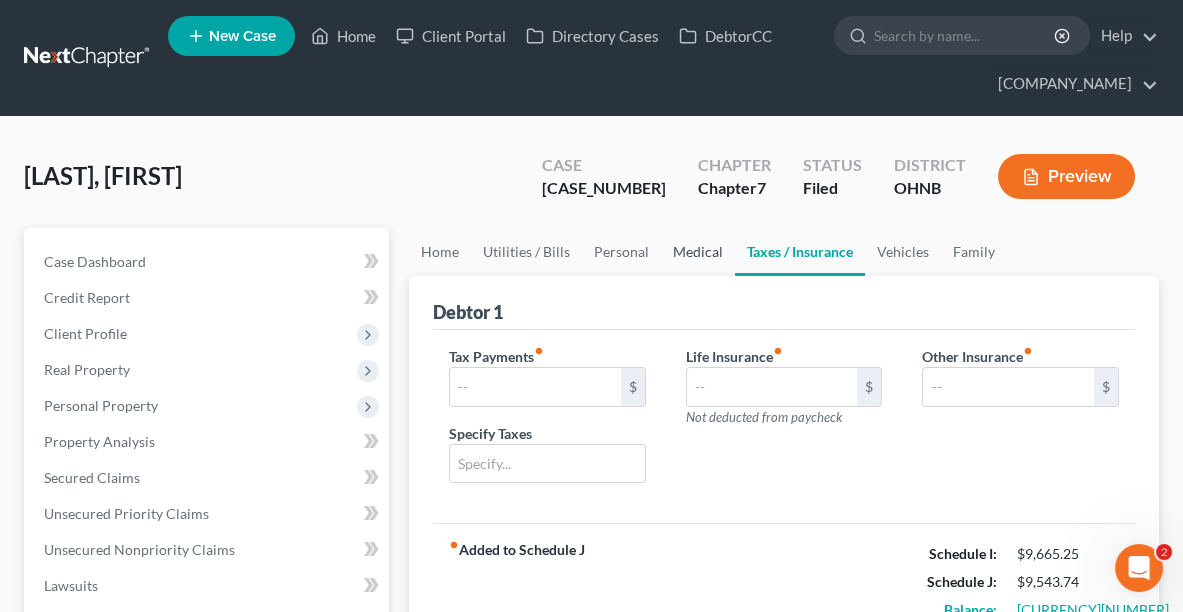 click on "Medical" at bounding box center (698, 252) 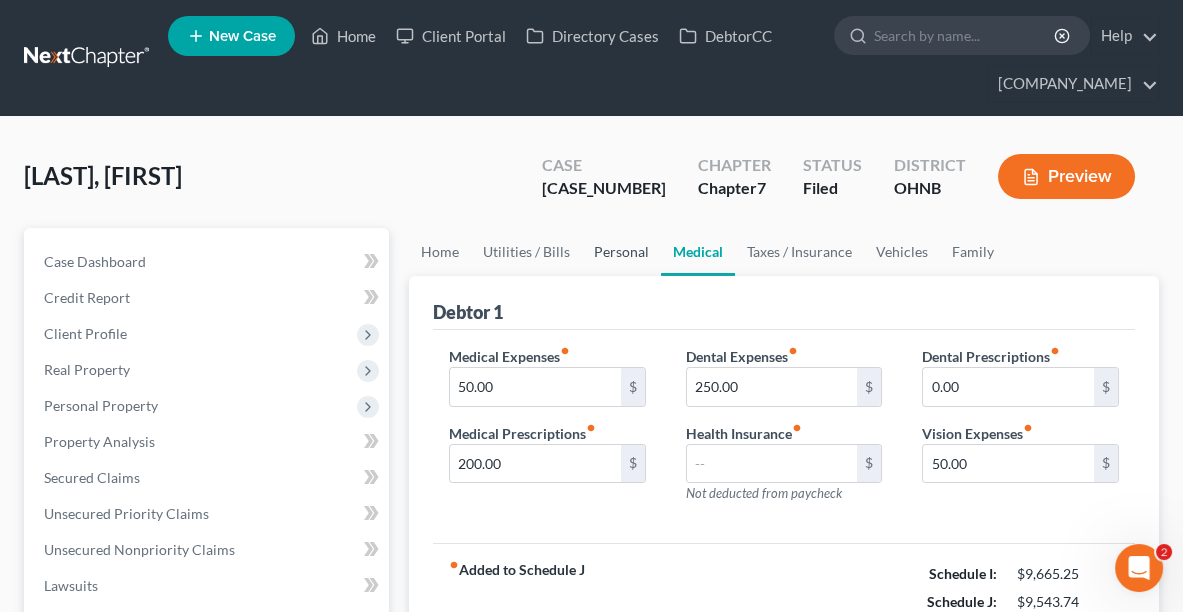 click on "Personal" at bounding box center (621, 252) 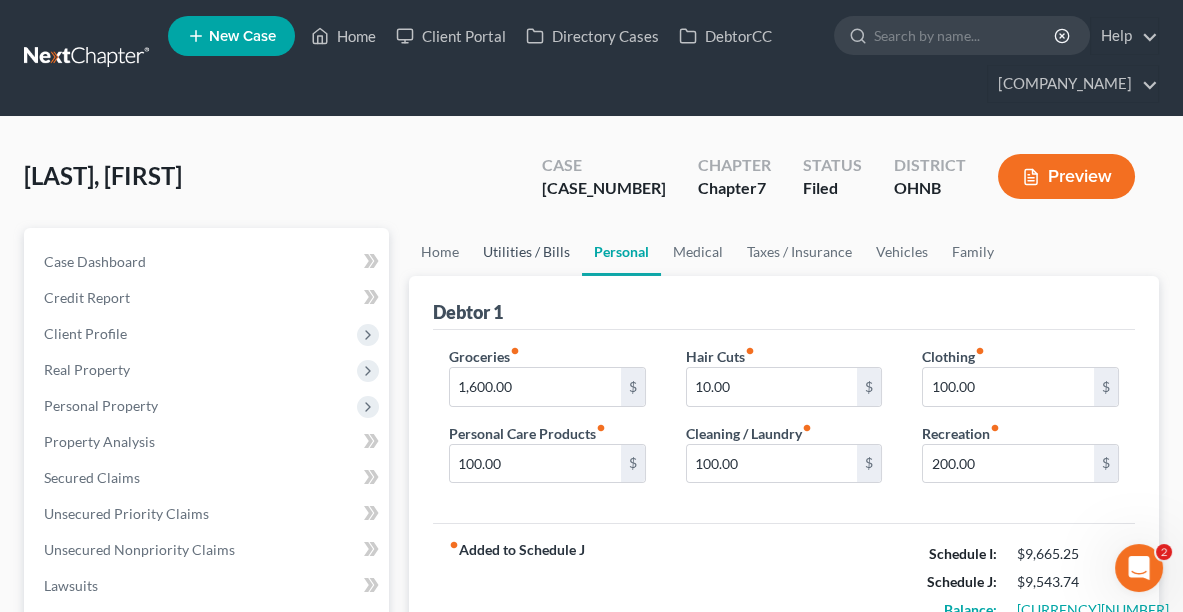 click on "Utilities / Bills" at bounding box center [526, 252] 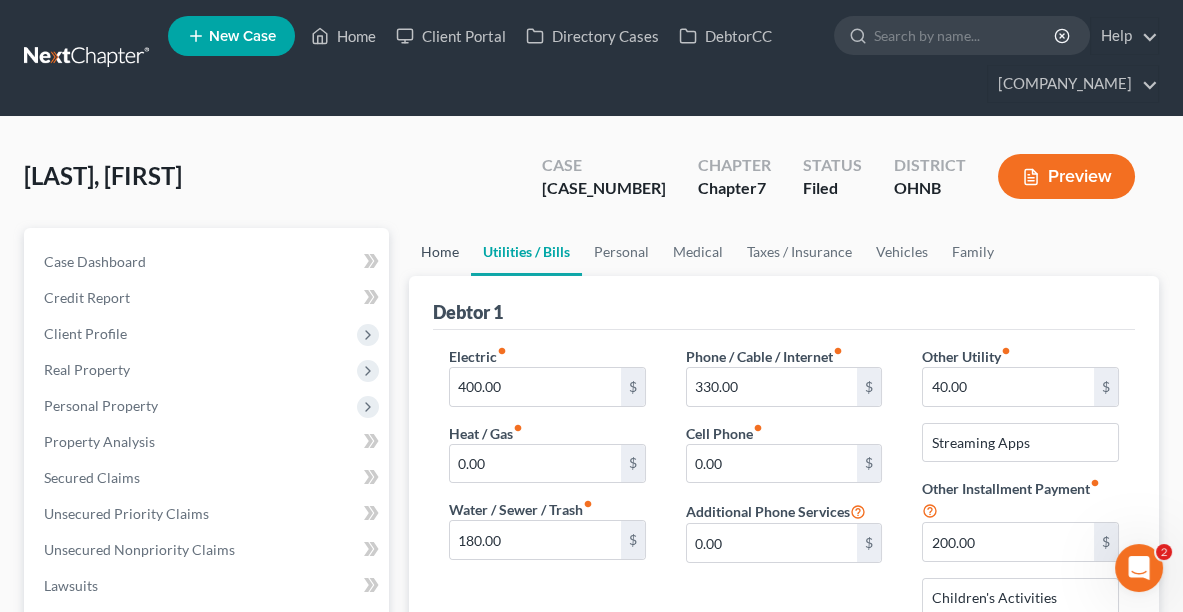 click on "Home" at bounding box center (440, 252) 